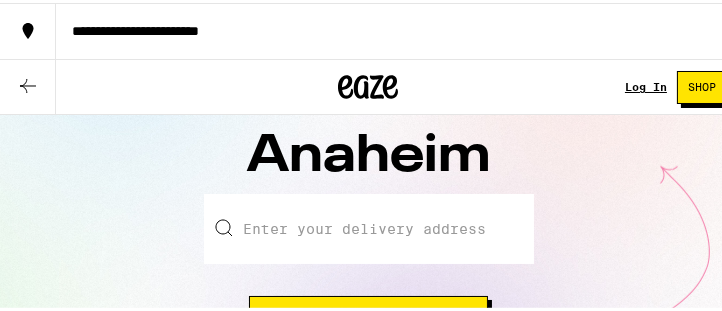 scroll, scrollTop: 137, scrollLeft: 0, axis: vertical 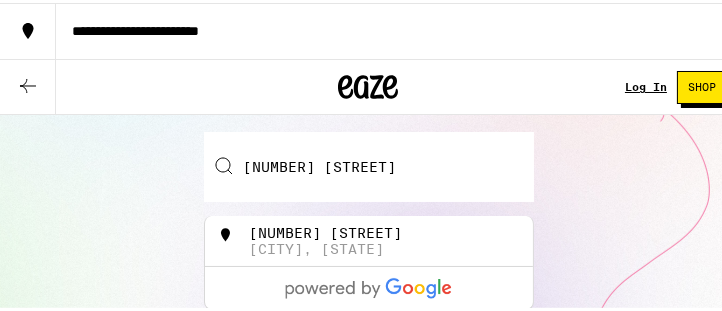 click on "[NUMBER] [STREET] [CITY], [STATE]" at bounding box center (400, 238) 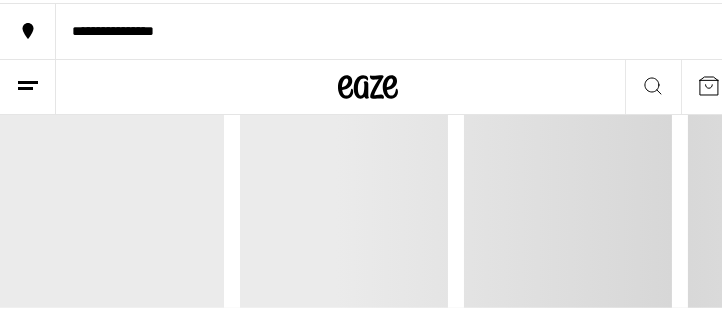 scroll, scrollTop: 0, scrollLeft: 0, axis: both 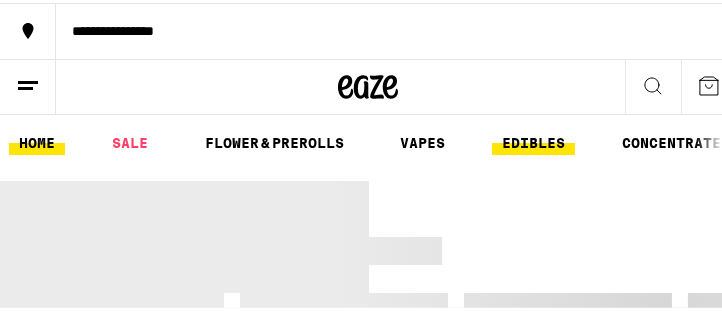 click on "EDIBLES" at bounding box center (533, 140) 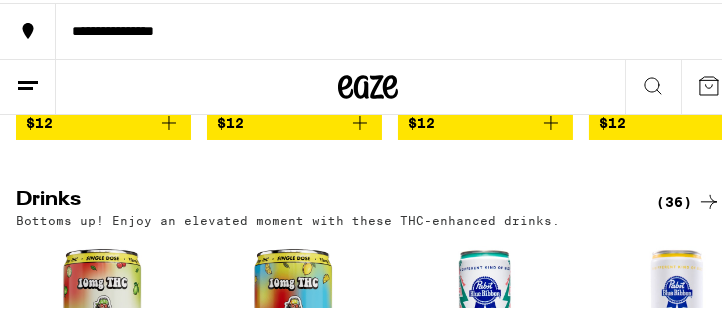 scroll, scrollTop: 948, scrollLeft: 0, axis: vertical 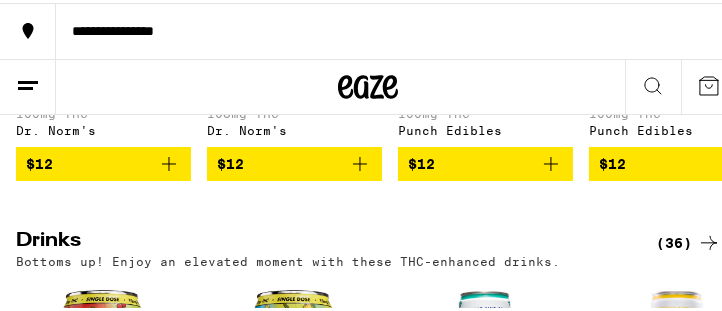 click 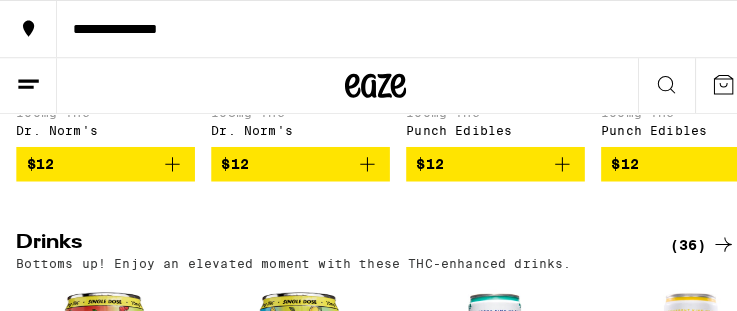 scroll, scrollTop: 0, scrollLeft: 0, axis: both 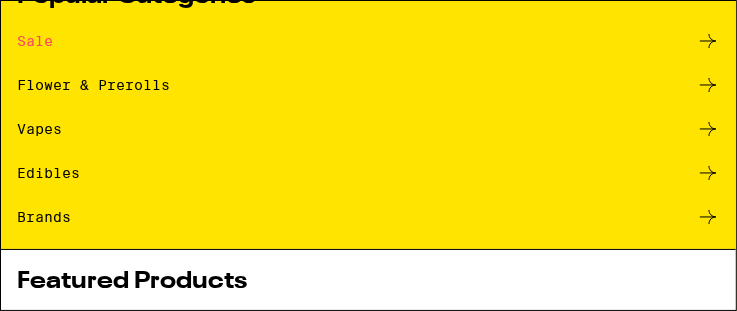 click on "Edibles" at bounding box center (48, 173) 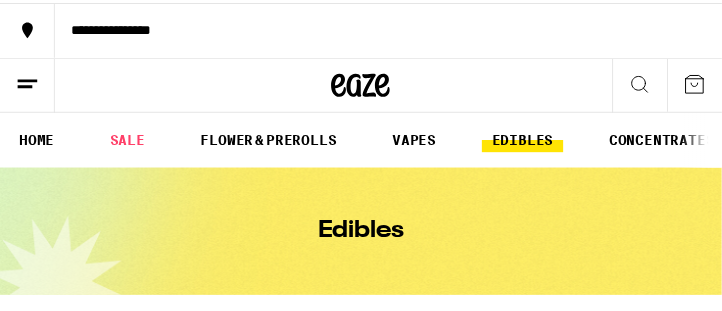 scroll, scrollTop: 0, scrollLeft: 0, axis: both 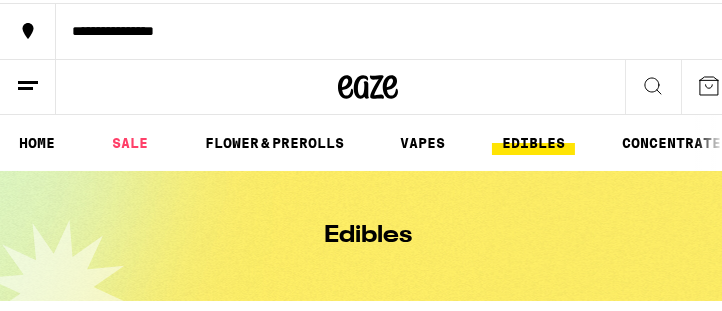 click on "Edibles" at bounding box center (368, 233) 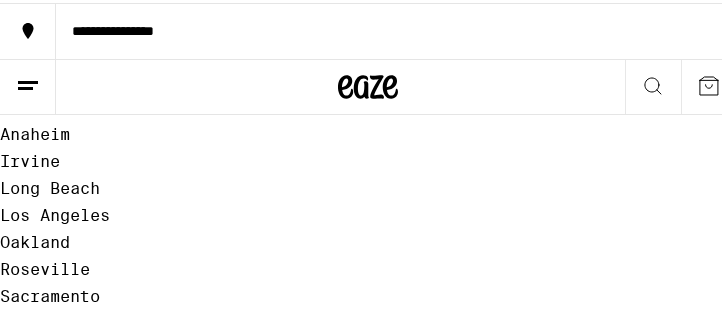 scroll, scrollTop: 1565, scrollLeft: 0, axis: vertical 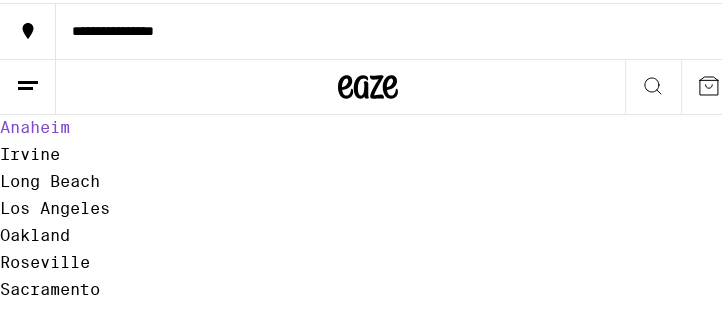click on "Anaheim" at bounding box center [35, 124] 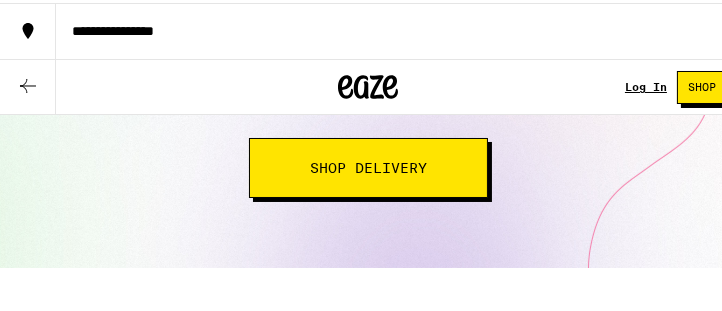 scroll, scrollTop: 266, scrollLeft: 0, axis: vertical 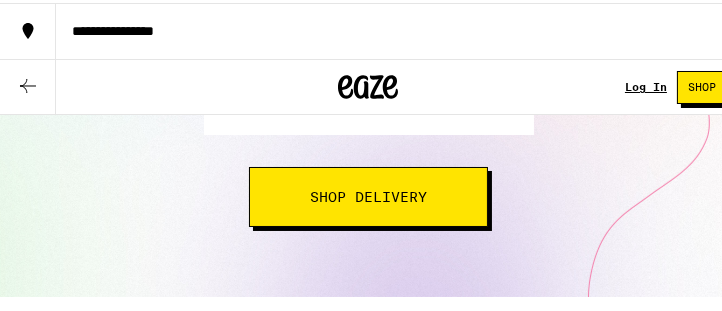 click on "Shop Delivery" at bounding box center [368, 194] 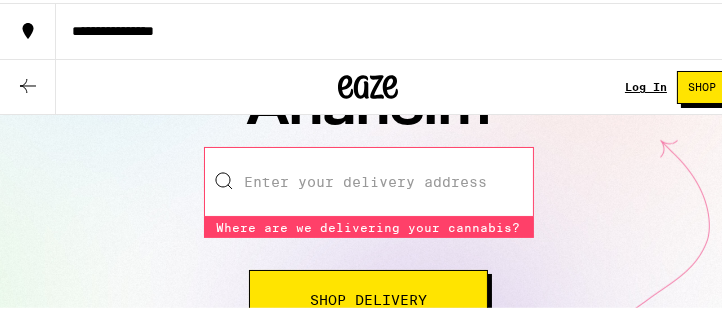 scroll, scrollTop: 184, scrollLeft: 0, axis: vertical 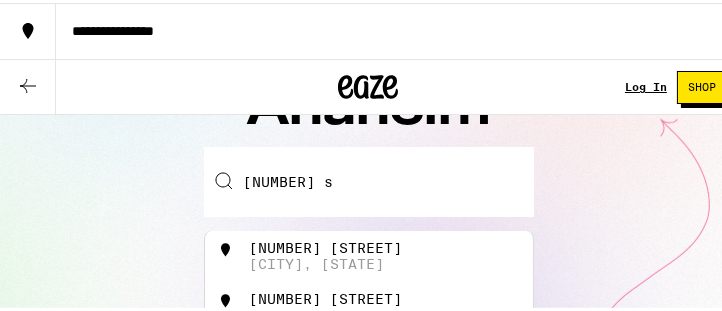 click on "[NUMBER] [STREET] [CITY], [STATE]" at bounding box center [400, 253] 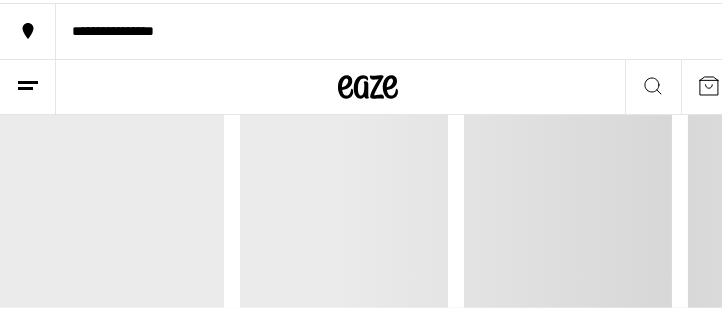 click at bounding box center [553, 92] 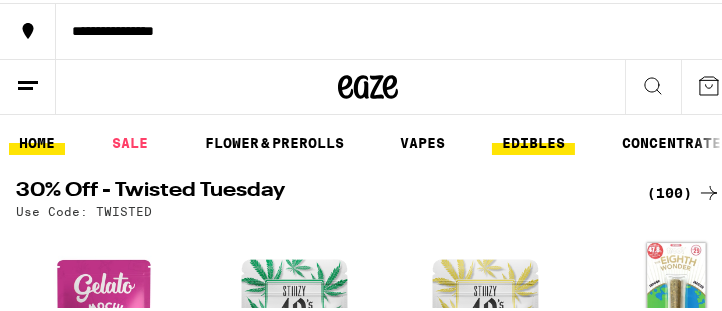 click on "EDIBLES" at bounding box center [533, 140] 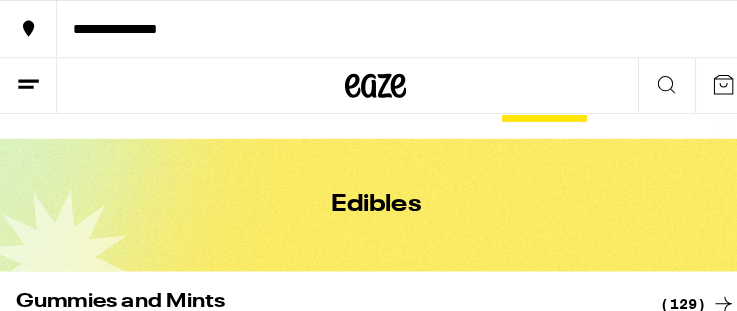scroll, scrollTop: 0, scrollLeft: 0, axis: both 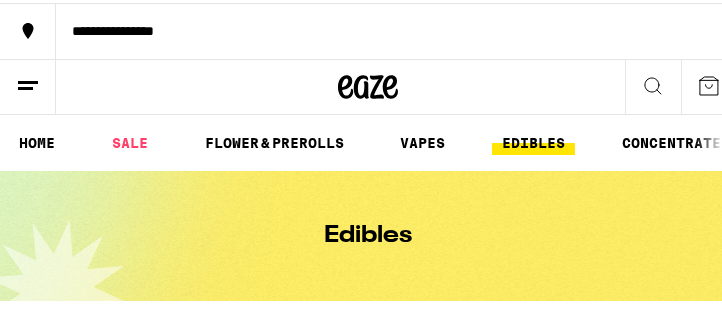 click 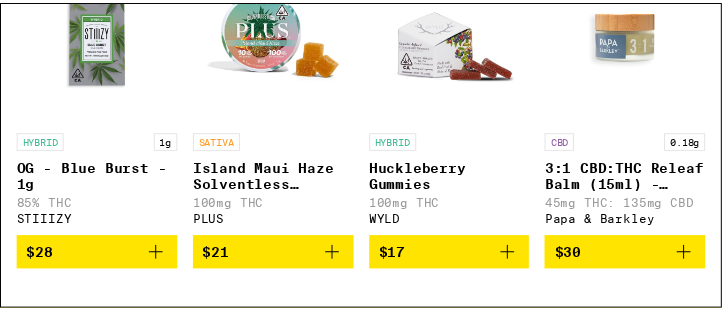 scroll, scrollTop: 484, scrollLeft: 0, axis: vertical 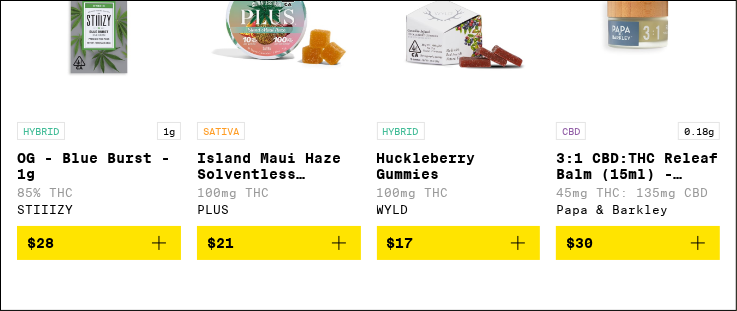click on "HYBRID 1g OG - Blue Burst - 1g 85% THC STIIIZY" at bounding box center [99, 169] 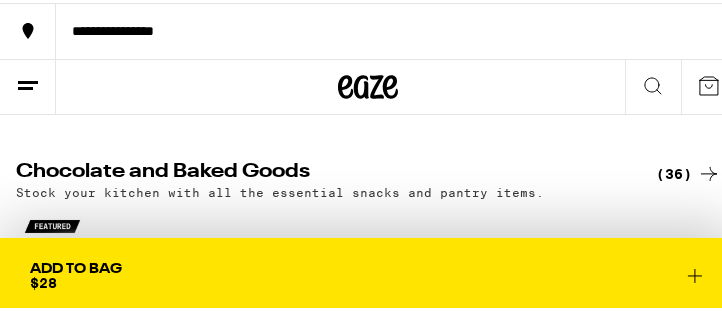 scroll, scrollTop: 605, scrollLeft: 0, axis: vertical 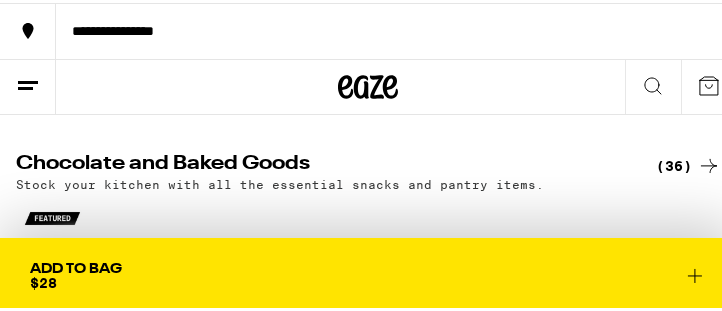 click on "**********" at bounding box center (123, 84) 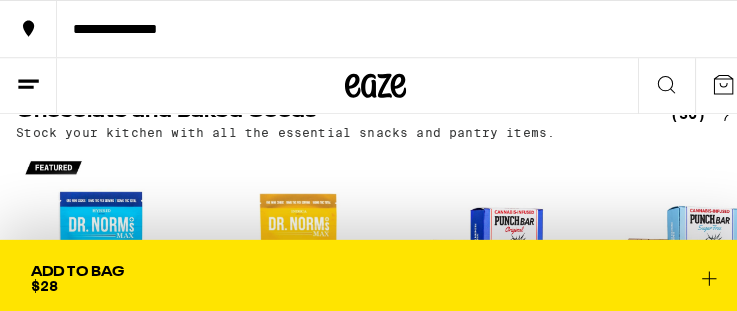 scroll, scrollTop: 668, scrollLeft: 0, axis: vertical 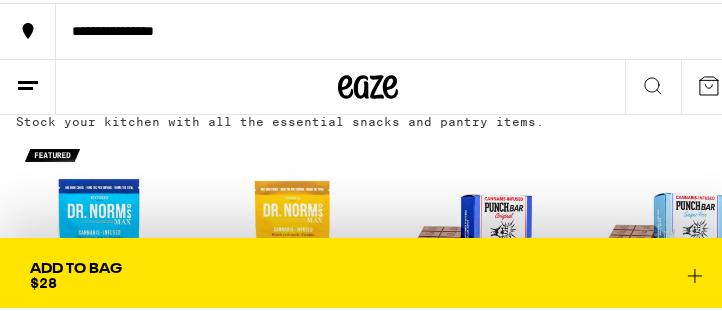 click at bounding box center (294, 222) 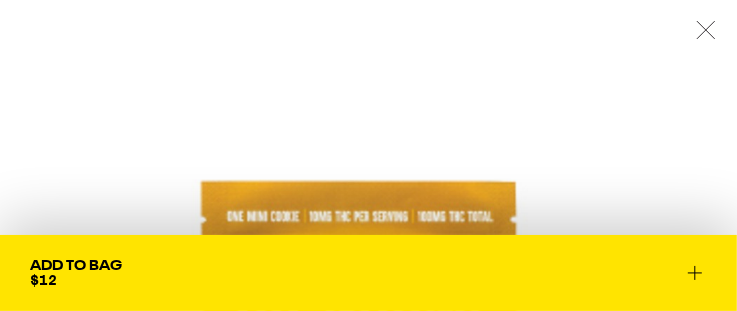 click at bounding box center (706, 31) 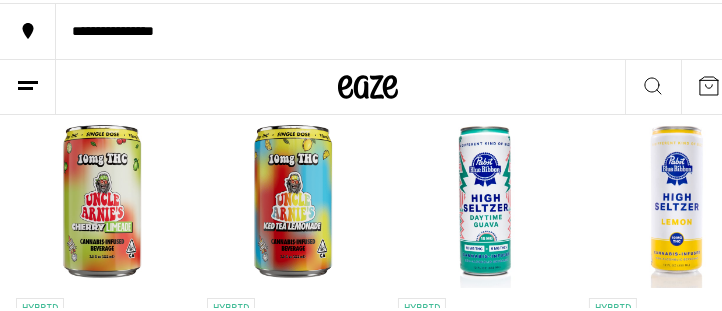 scroll, scrollTop: 1172, scrollLeft: 0, axis: vertical 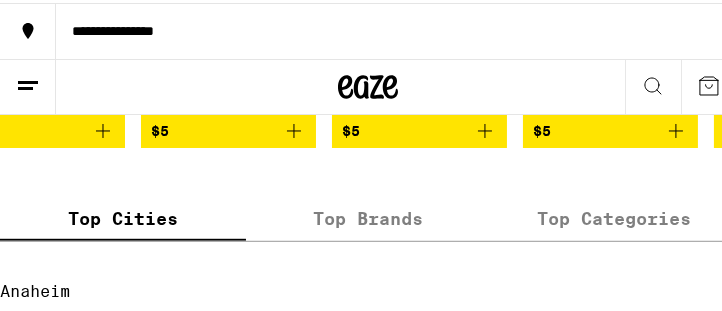 click on "Top Brands" at bounding box center [369, 216] 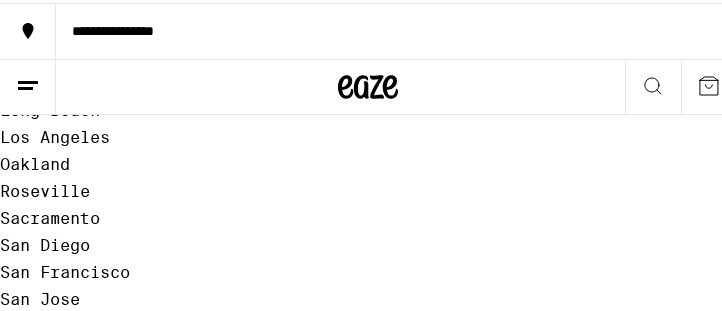 scroll, scrollTop: 1658, scrollLeft: 0, axis: vertical 